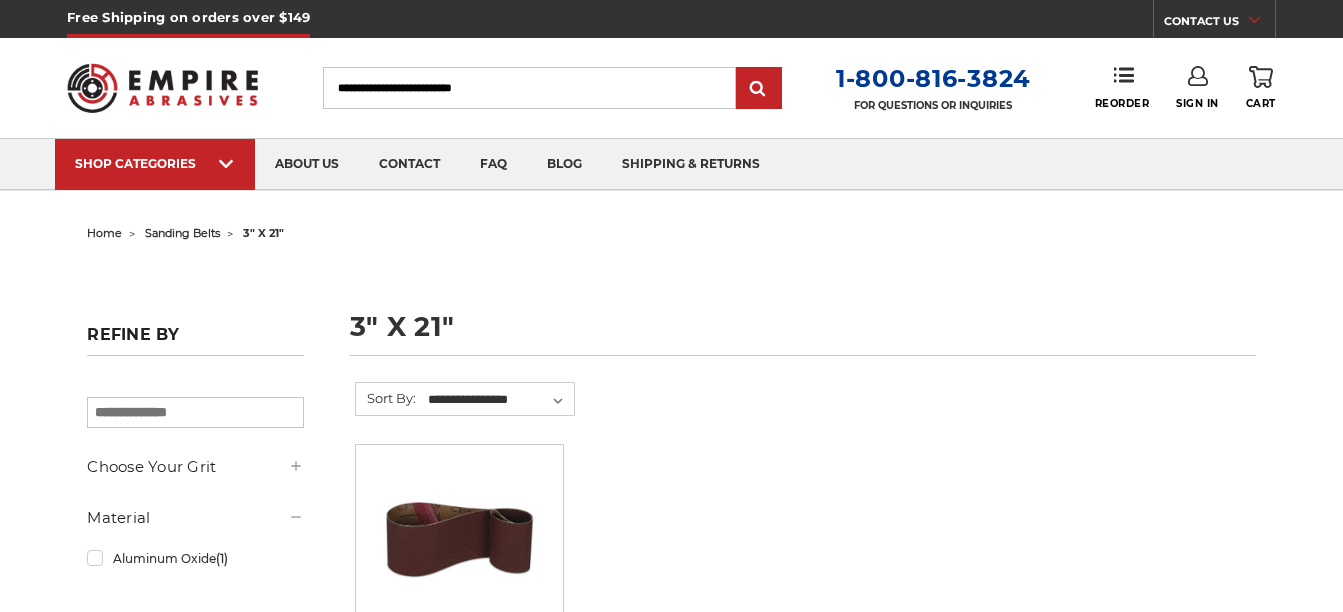 scroll, scrollTop: 0, scrollLeft: 0, axis: both 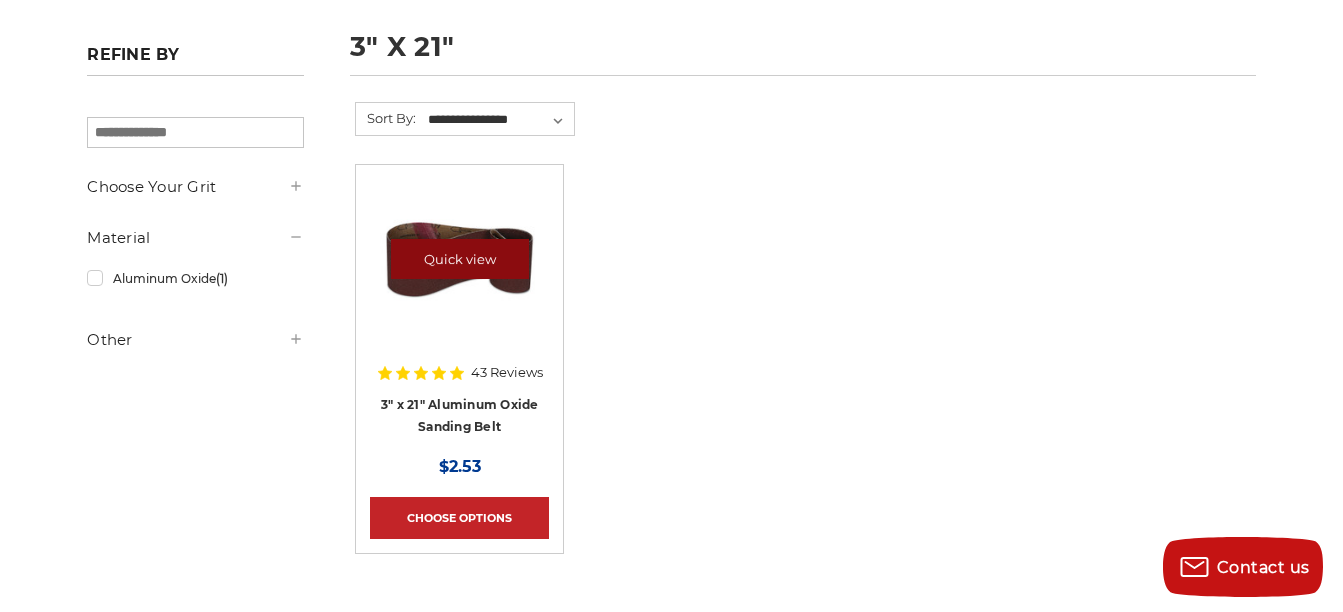 click on "Quick view" at bounding box center [460, 259] 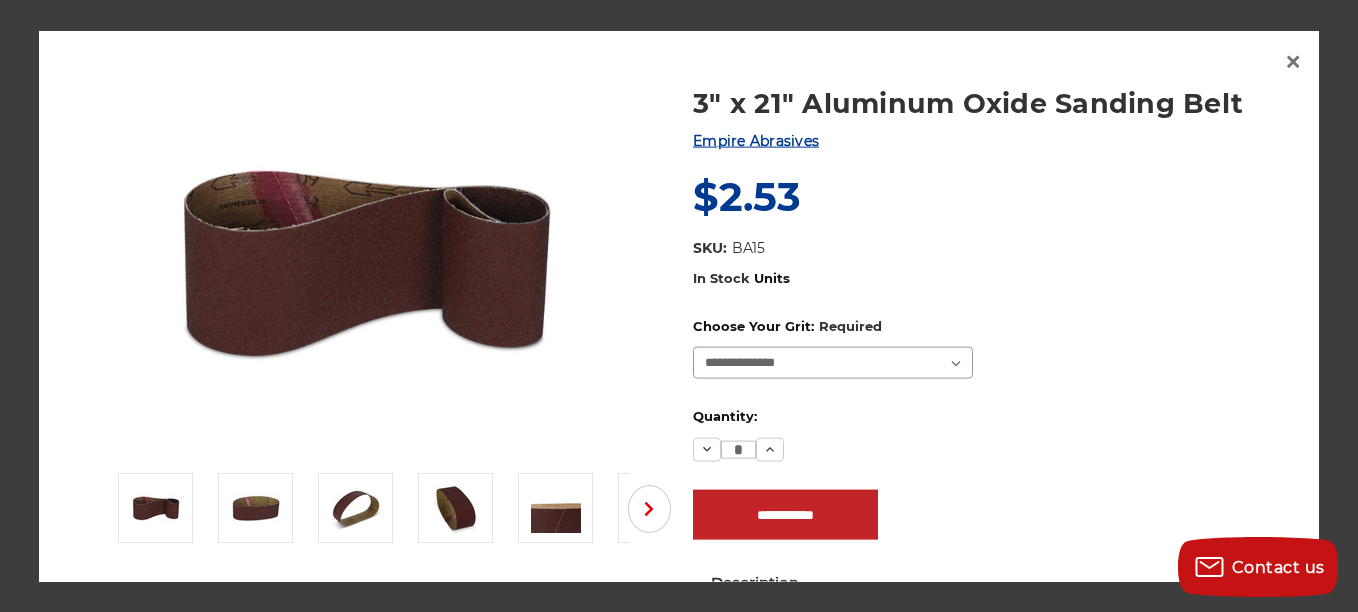click on "**********" at bounding box center [833, 363] 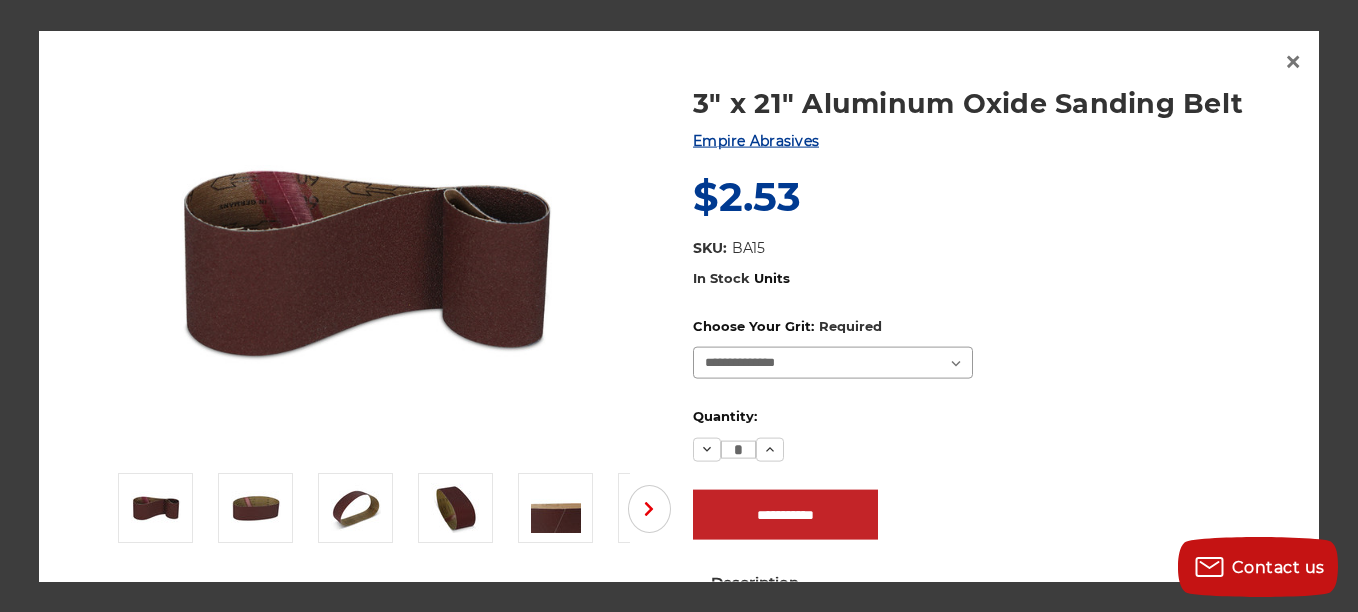 select on "****" 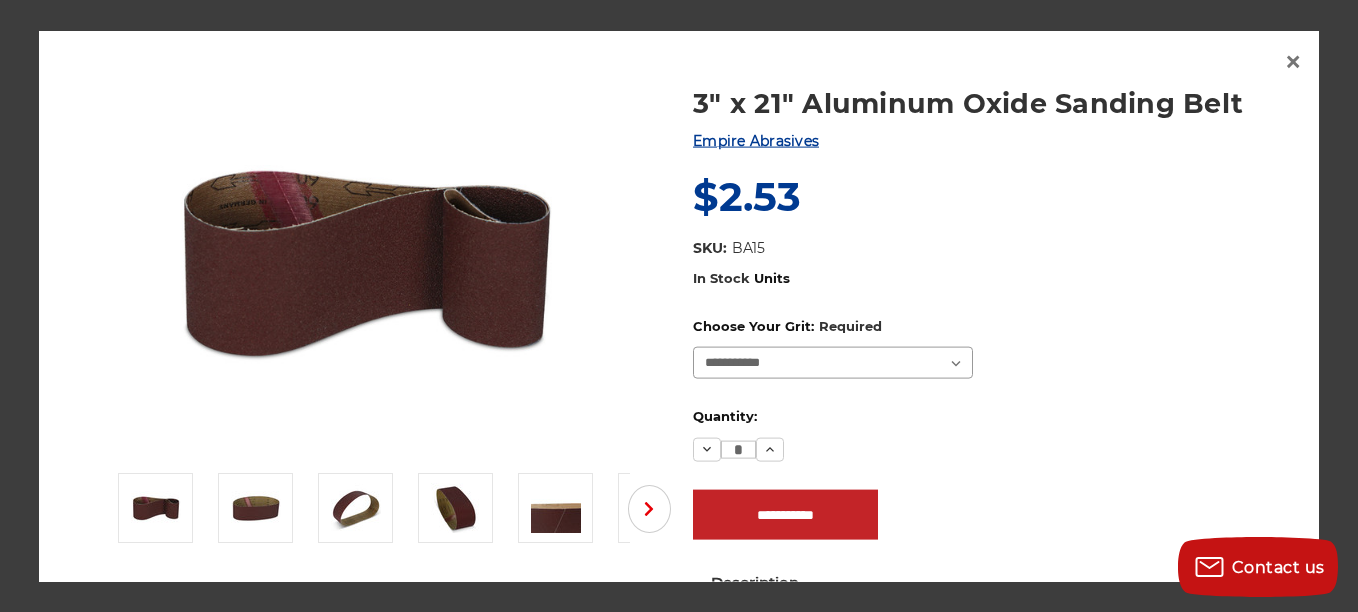 click on "**********" at bounding box center [833, 363] 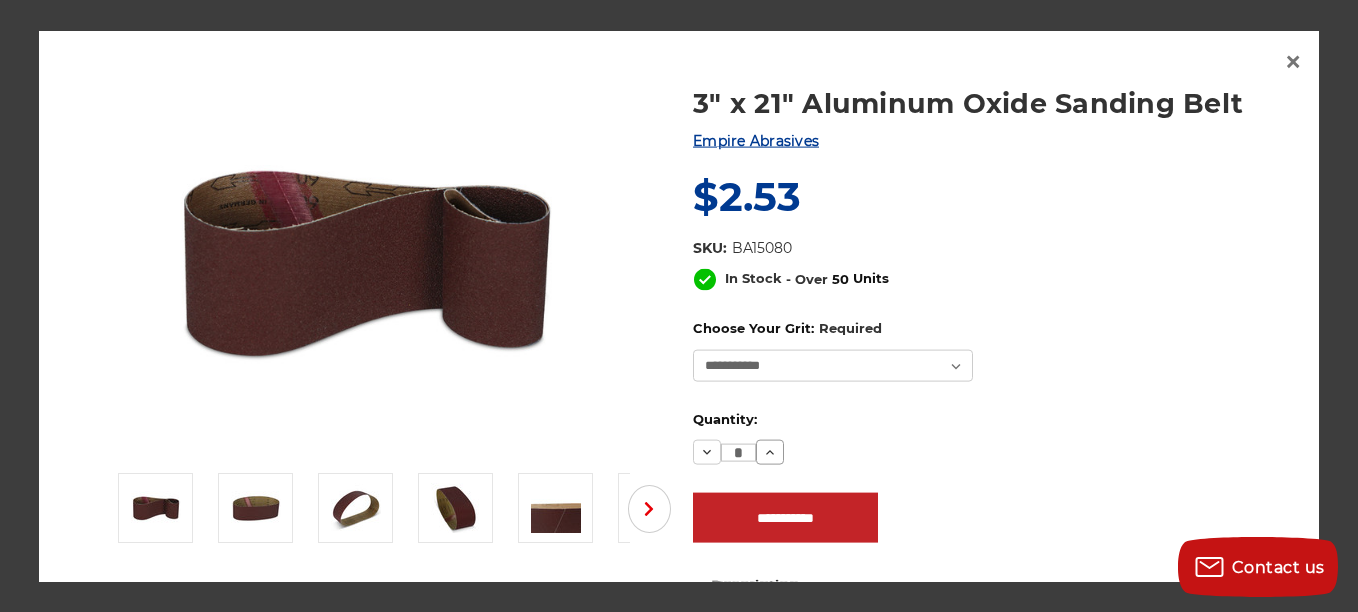 click 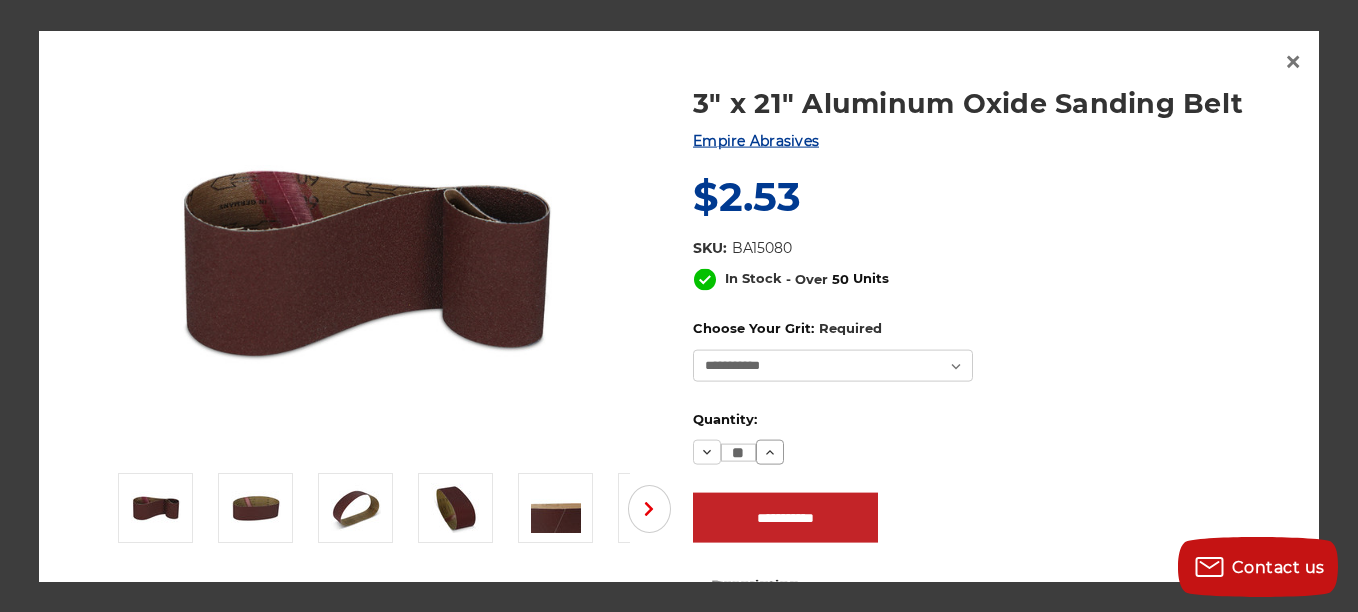 click 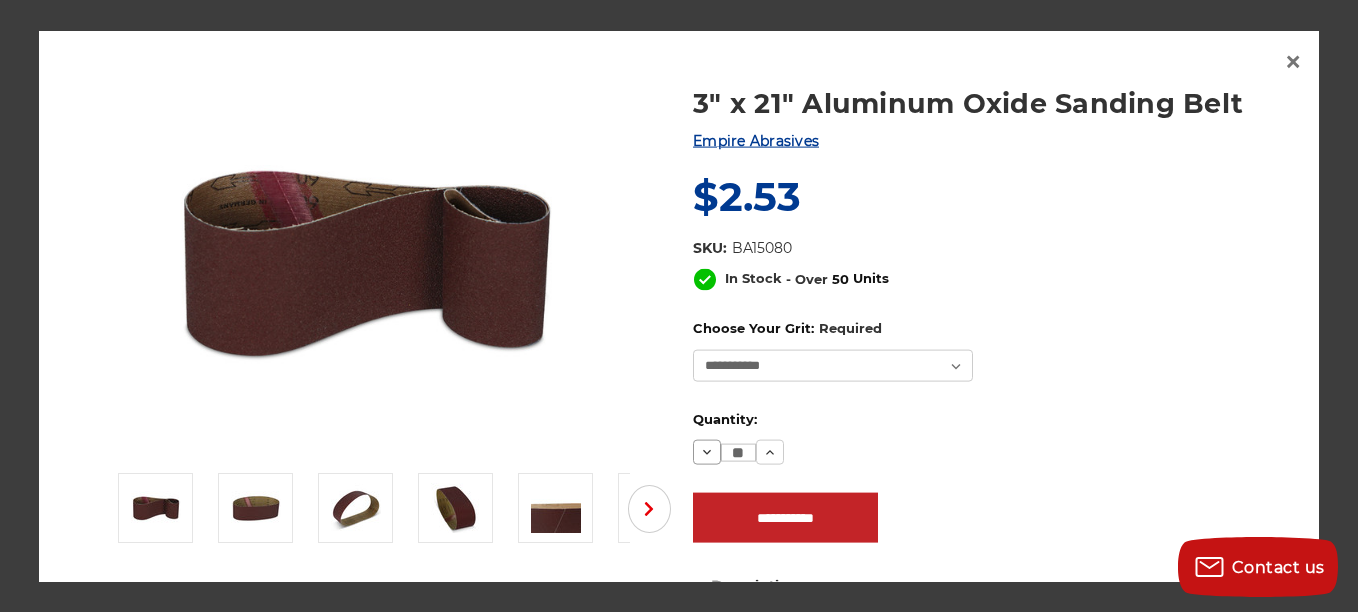 click 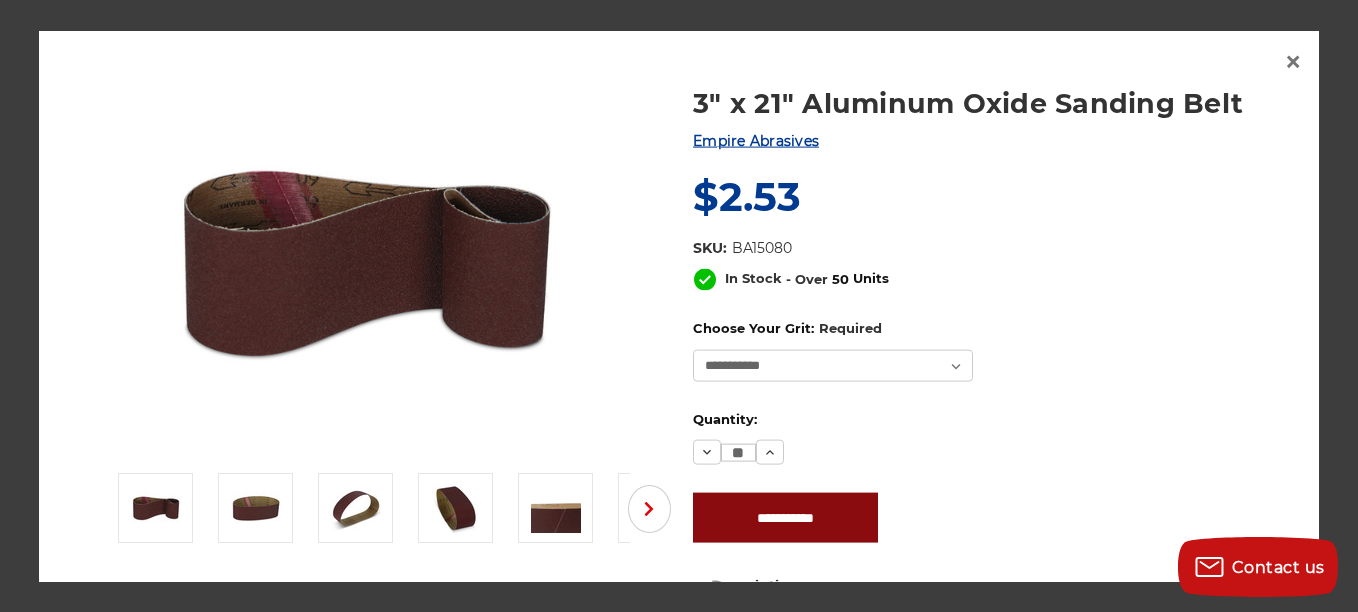 click on "**********" at bounding box center (785, 517) 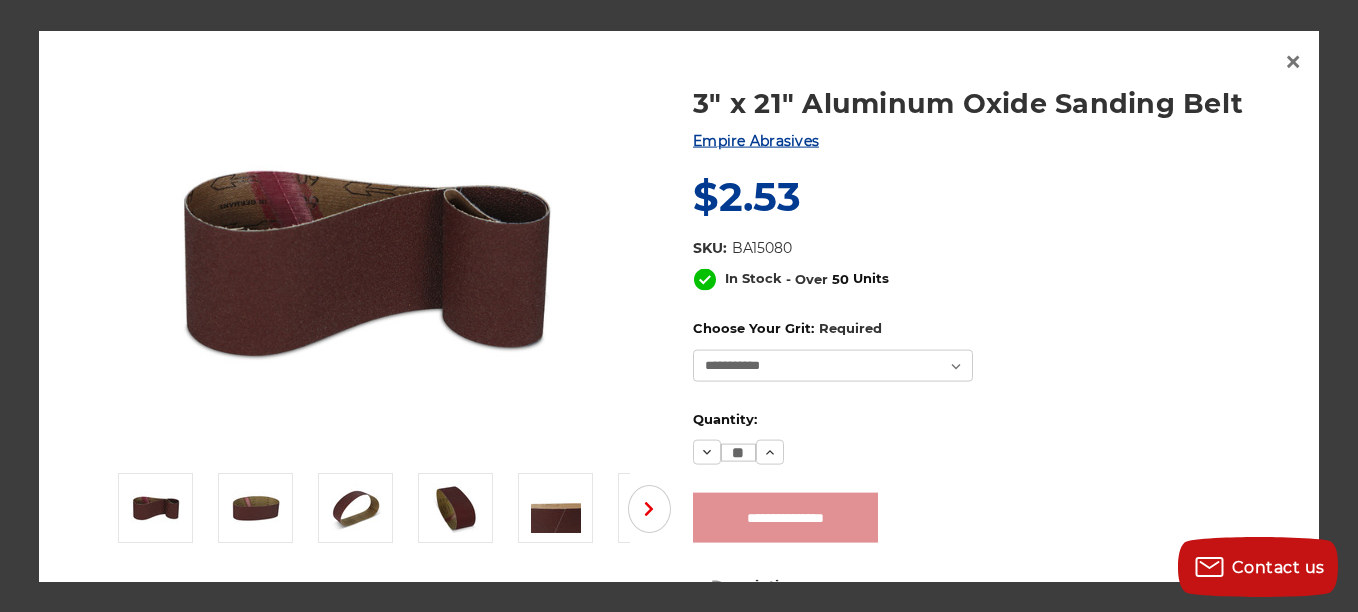 type on "**********" 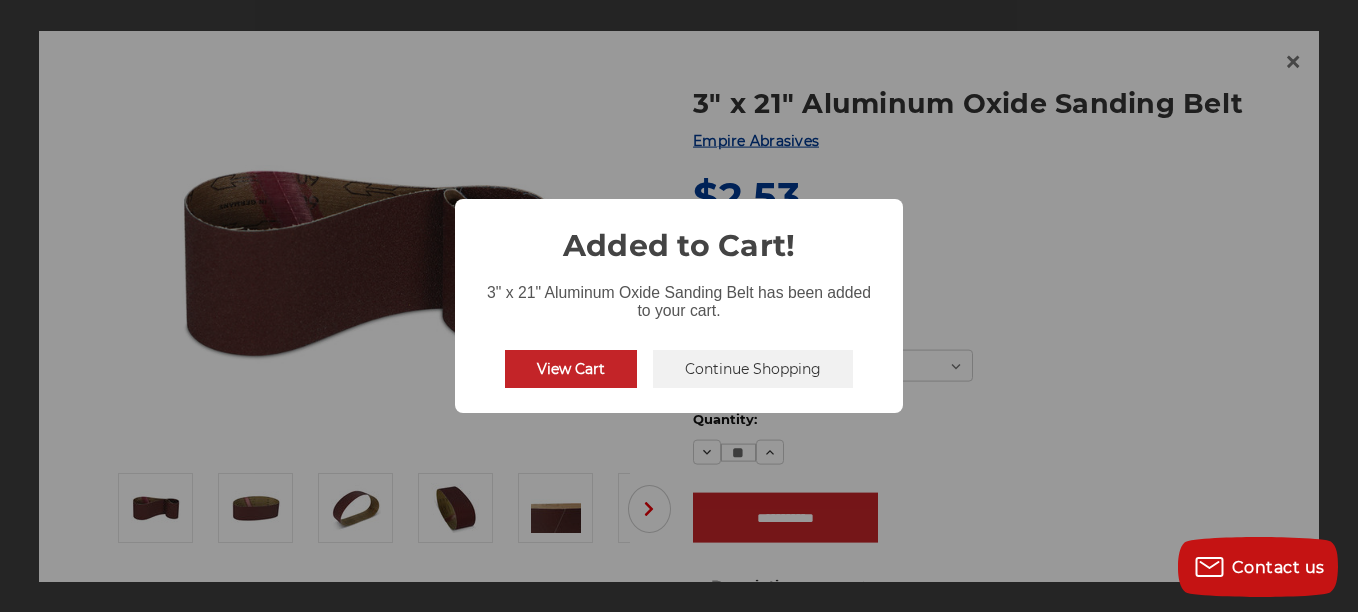 click on "Continue Shopping" at bounding box center [753, 369] 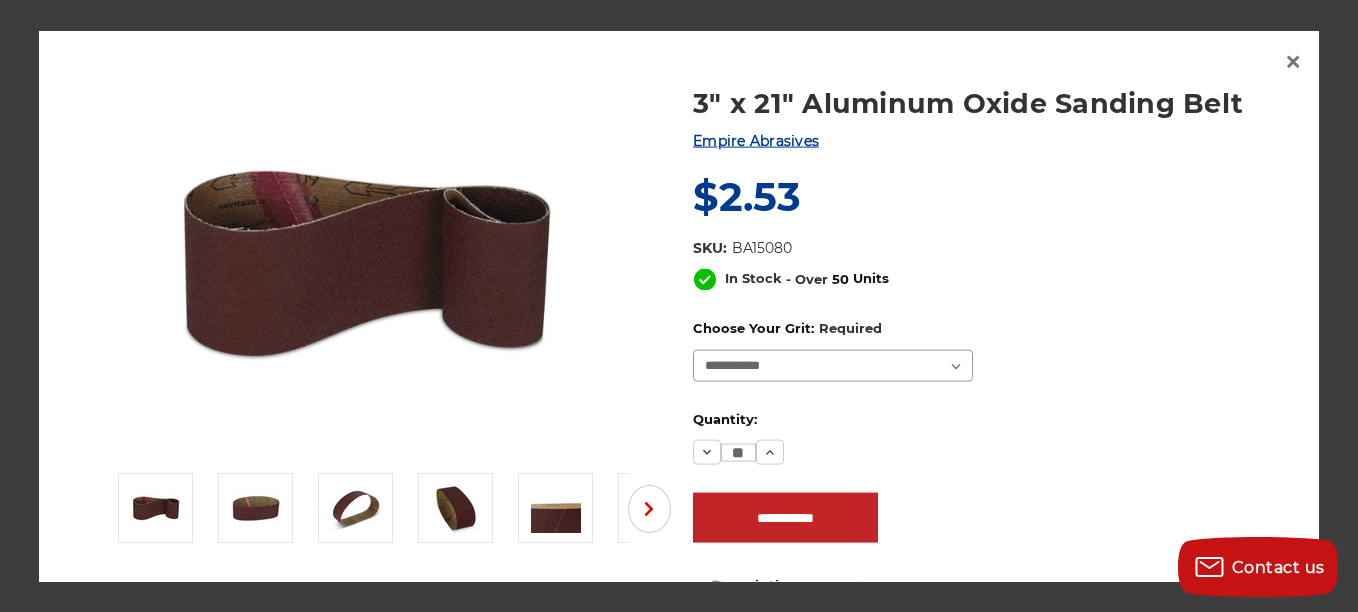 click on "**********" at bounding box center (833, 365) 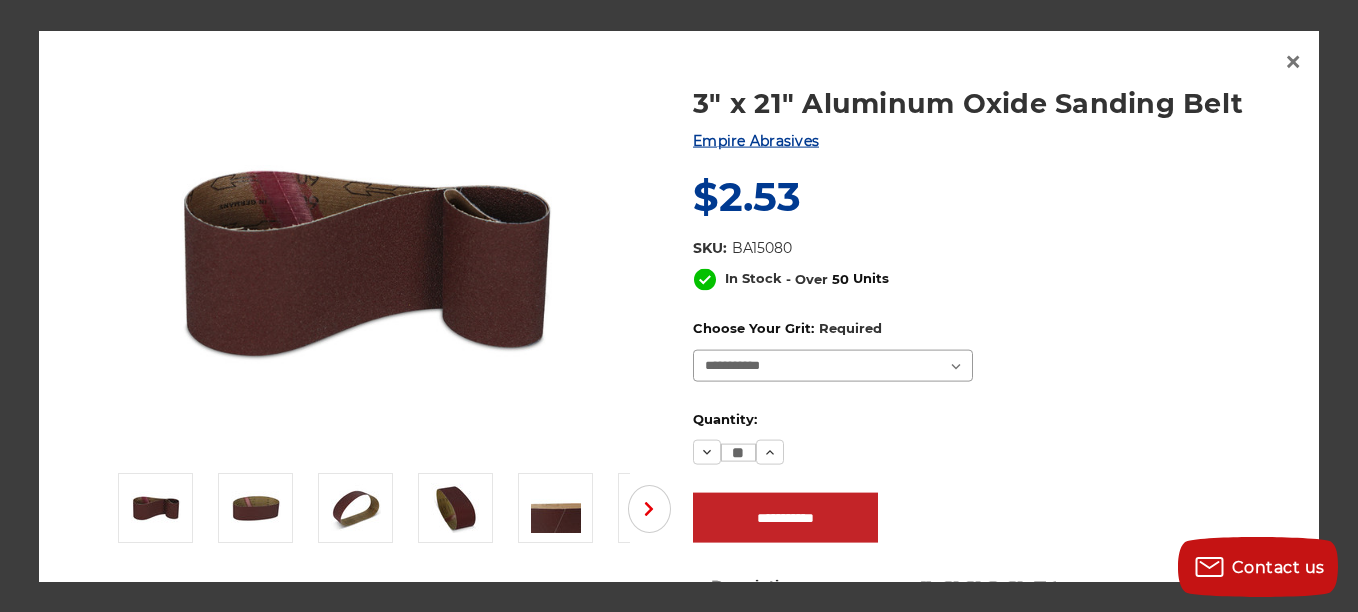 select on "****" 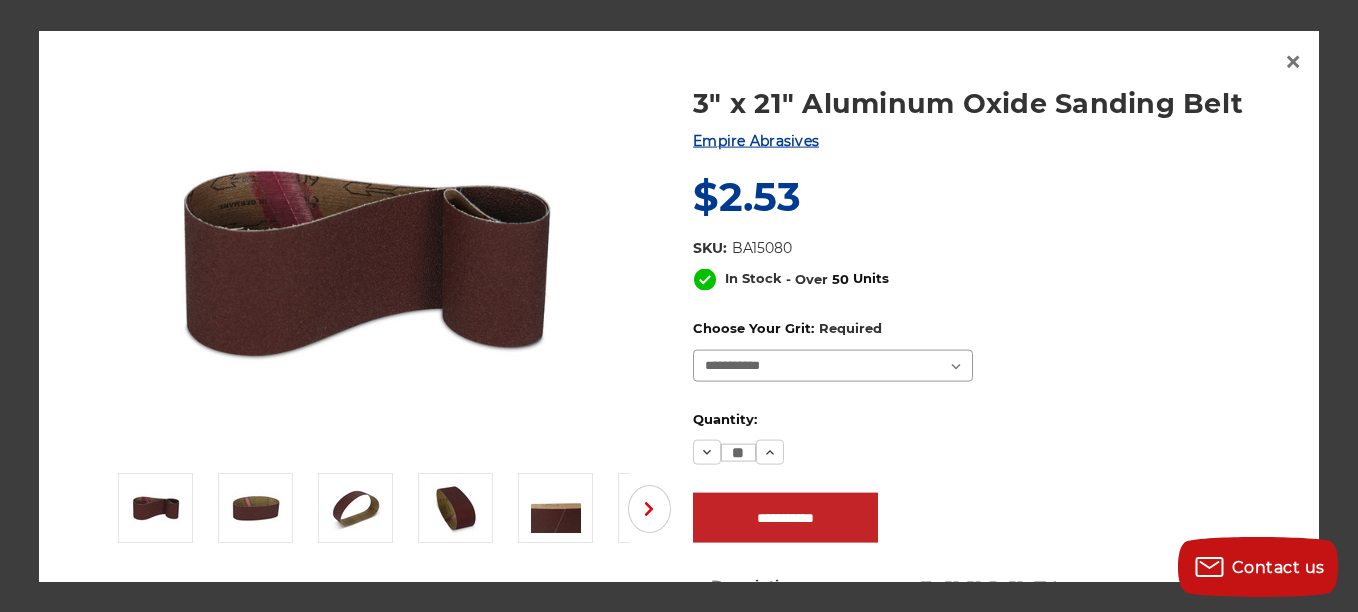 click on "**********" at bounding box center (833, 365) 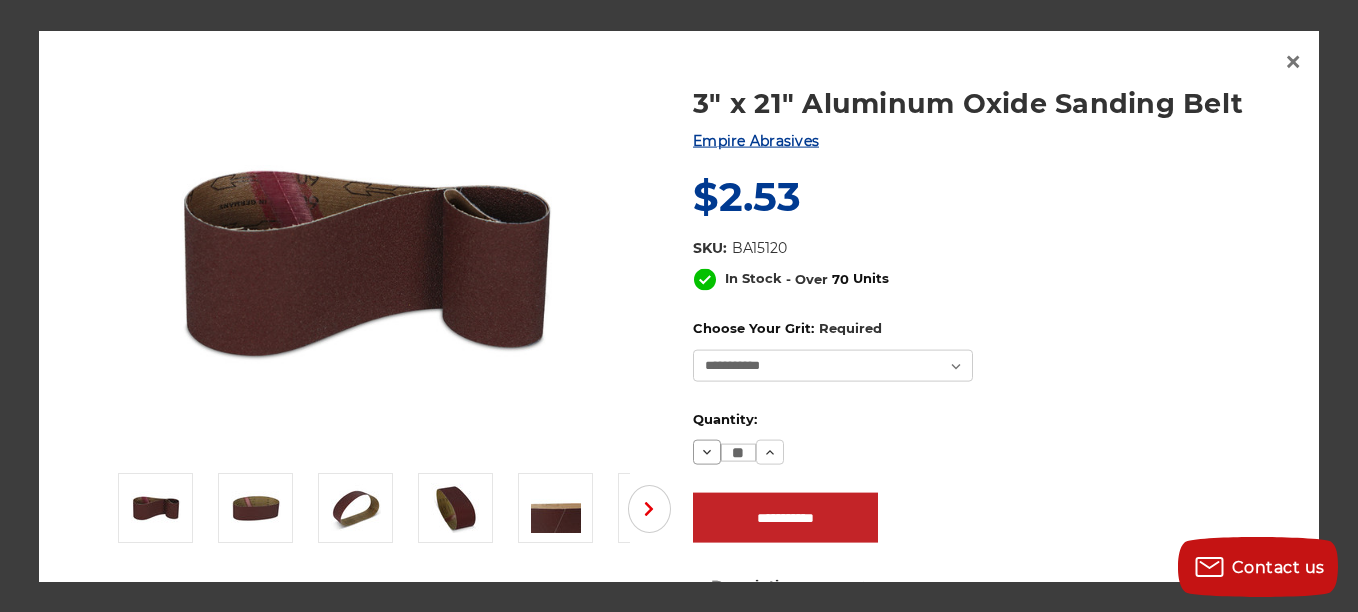click 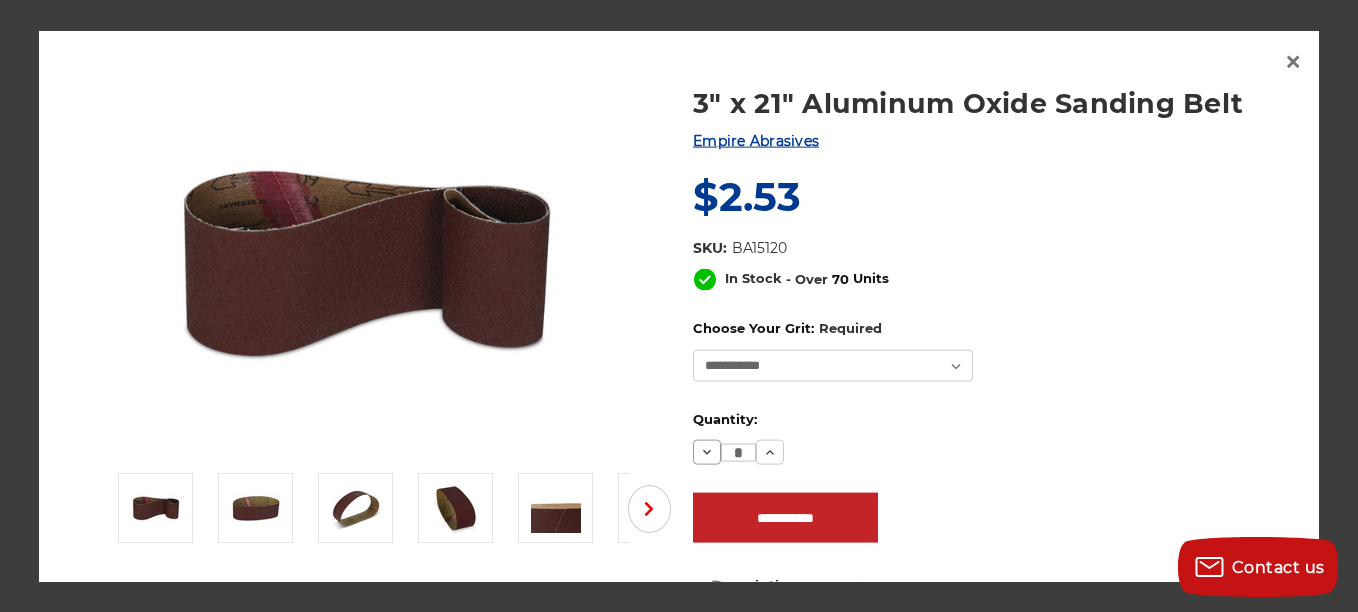 click 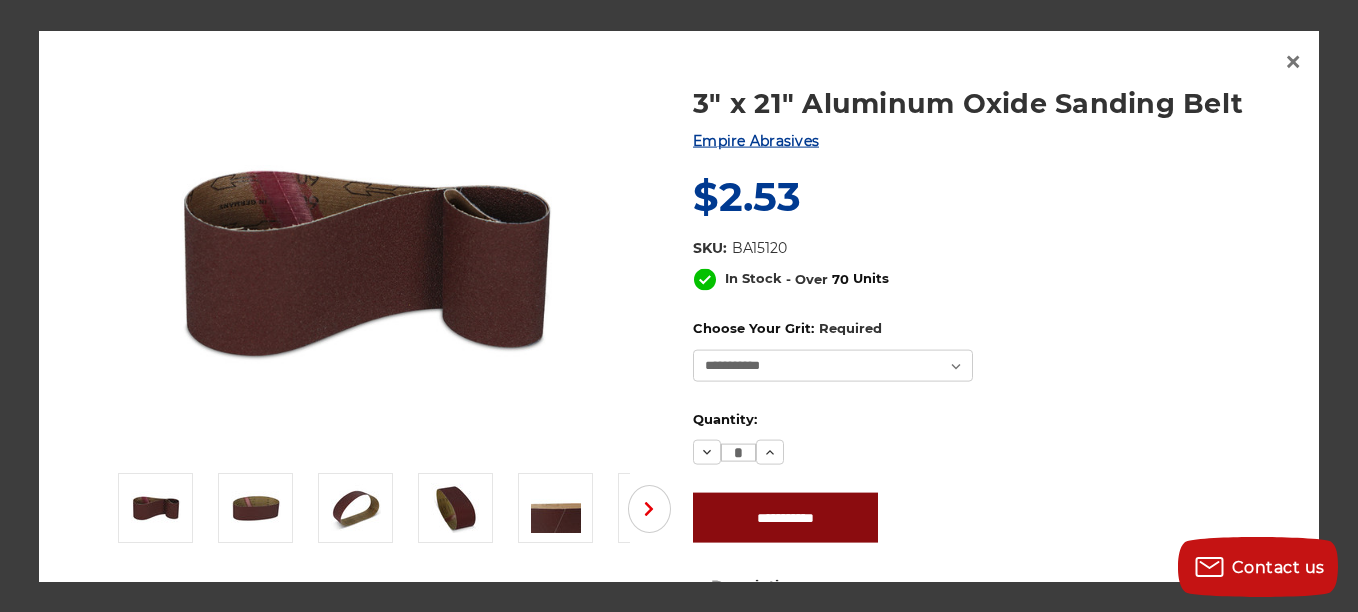 click on "**********" at bounding box center (785, 517) 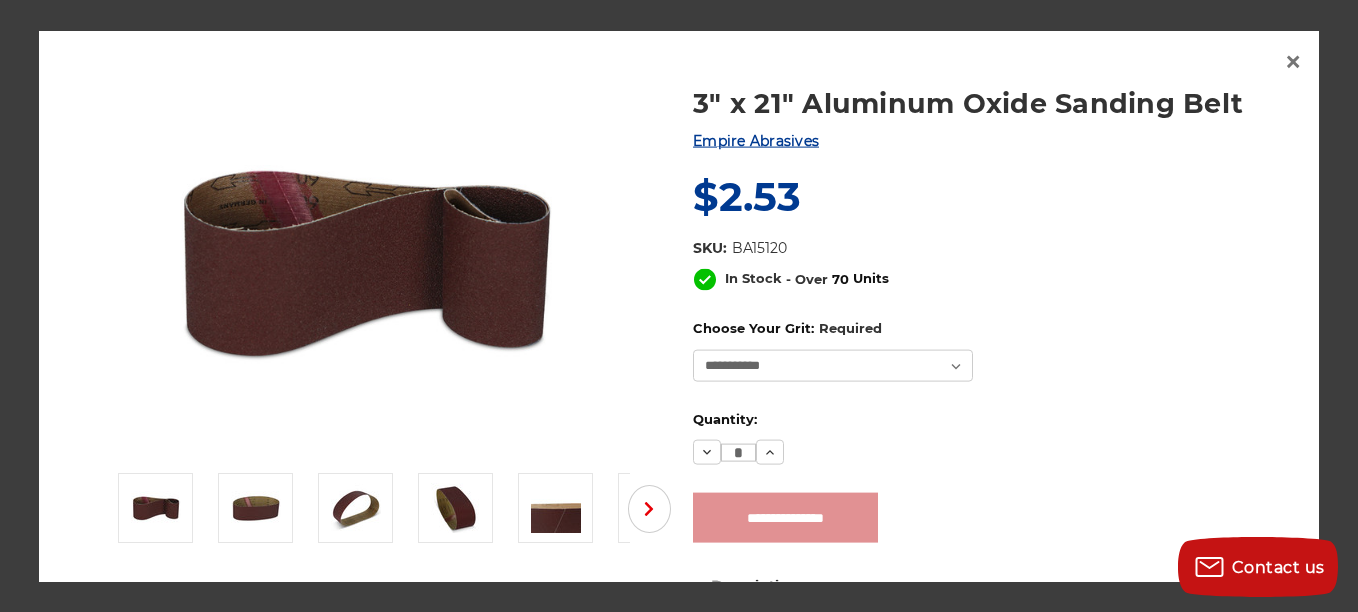 type on "**********" 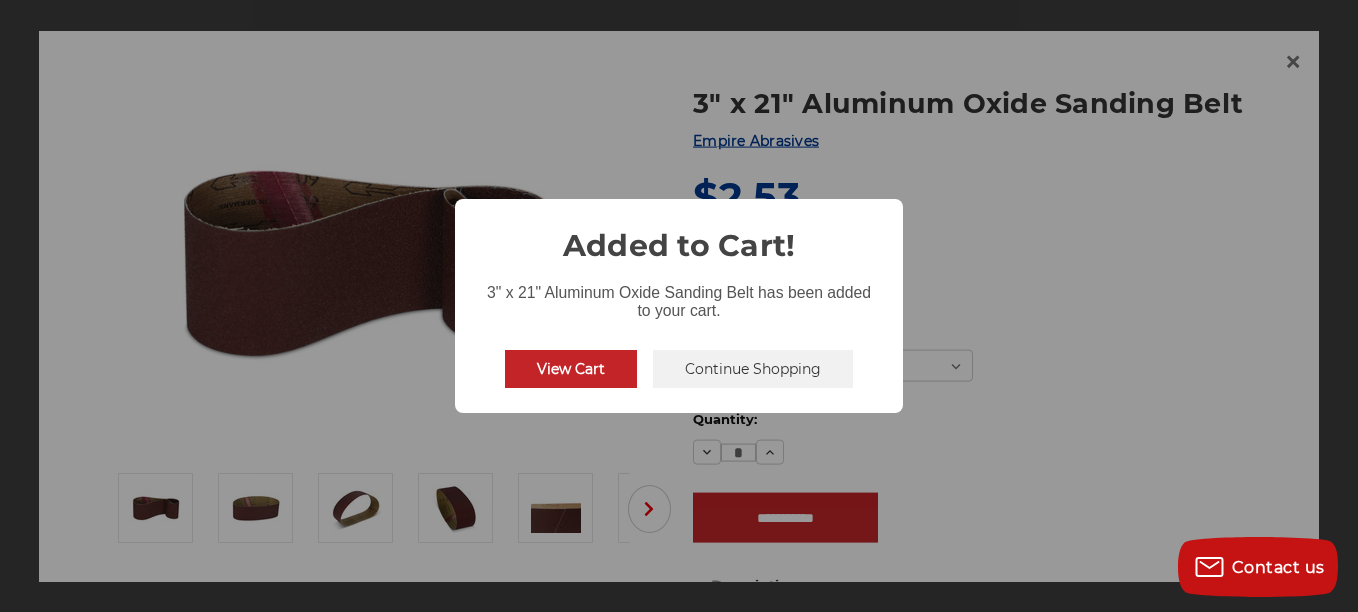 click on "View Cart" at bounding box center [571, 369] 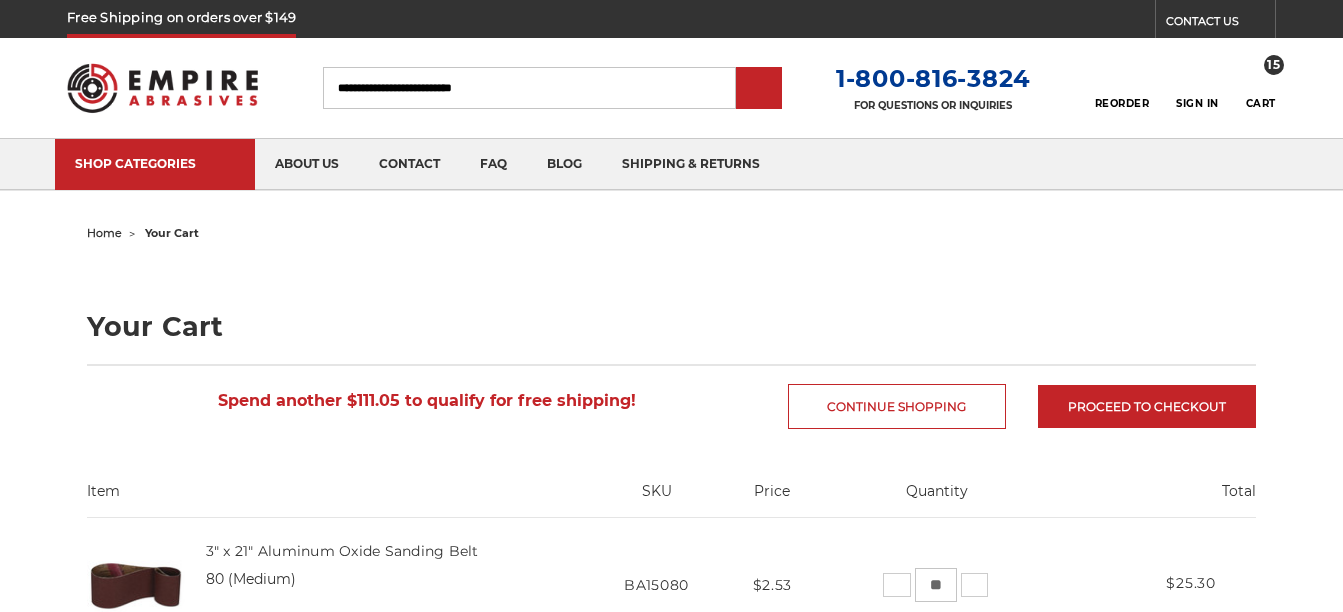 scroll, scrollTop: 0, scrollLeft: 0, axis: both 